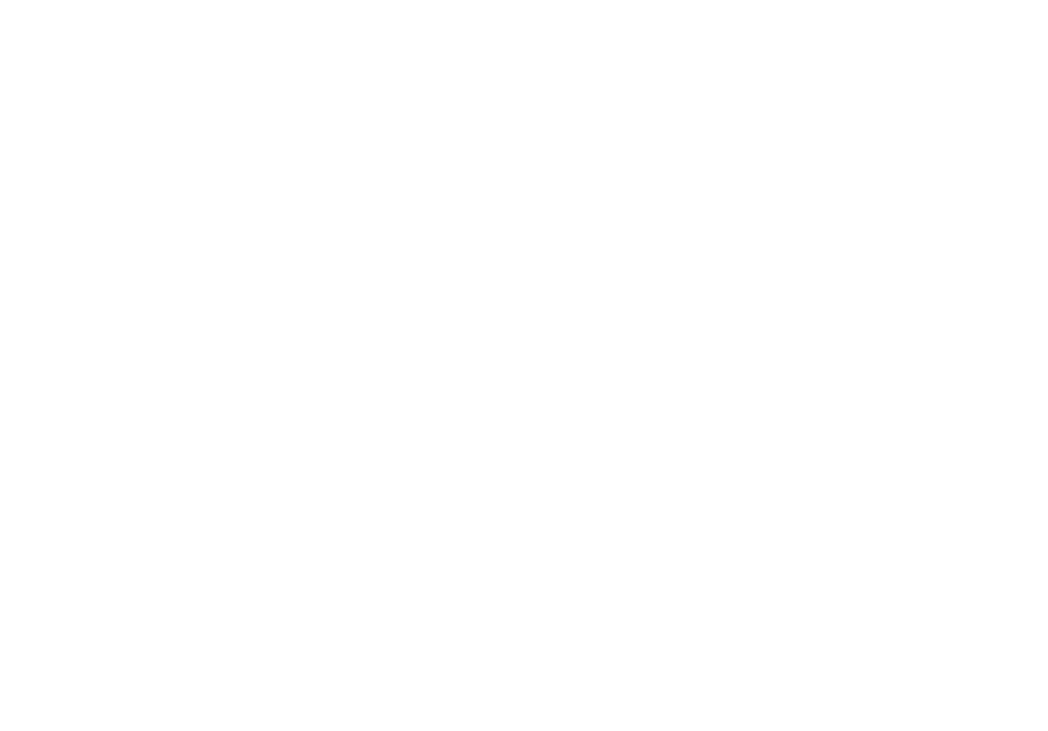 scroll, scrollTop: 0, scrollLeft: 0, axis: both 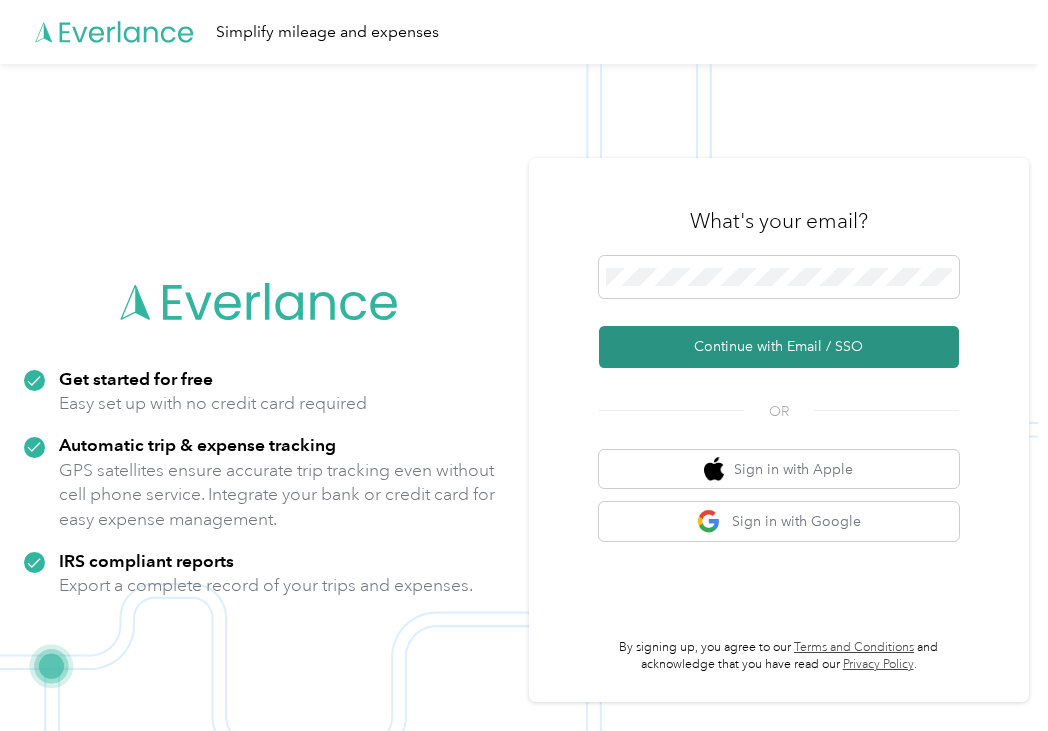 click on "Continue with Email / SSO" at bounding box center [779, 347] 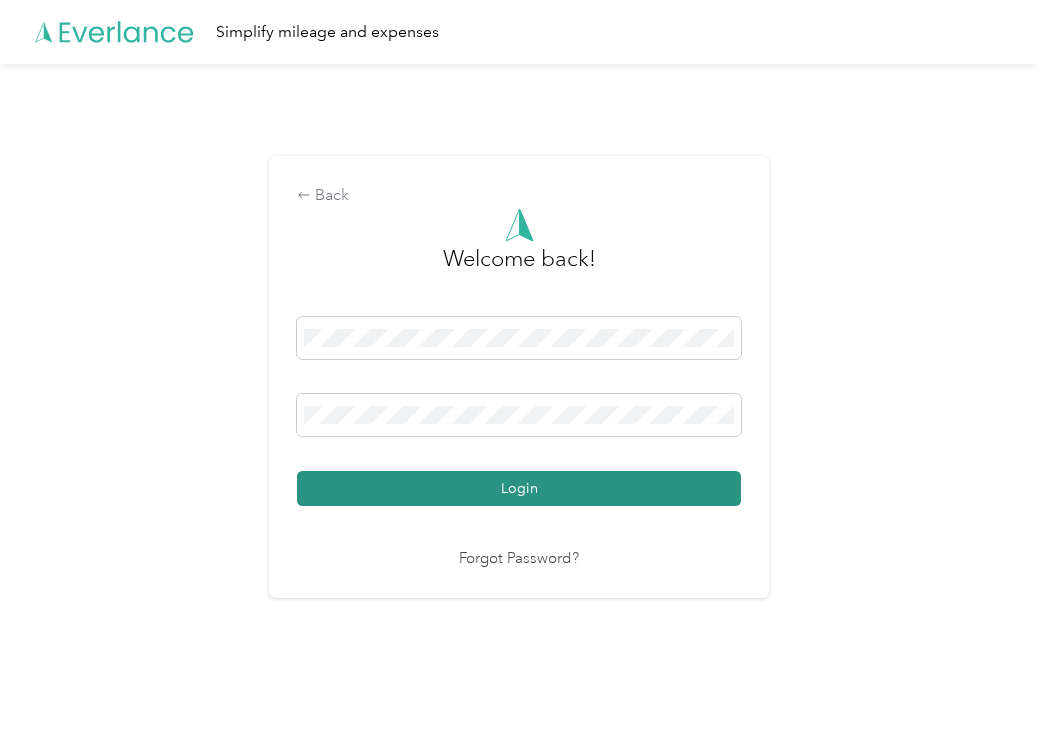 click on "Login" at bounding box center [519, 488] 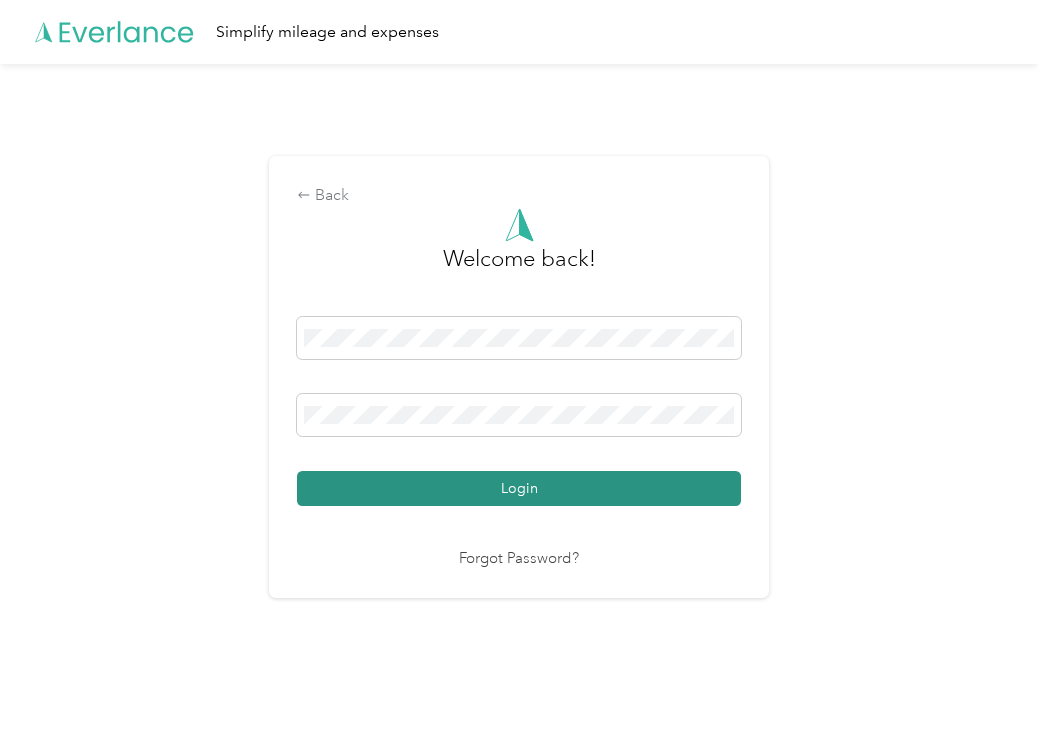click on "Login" at bounding box center [519, 488] 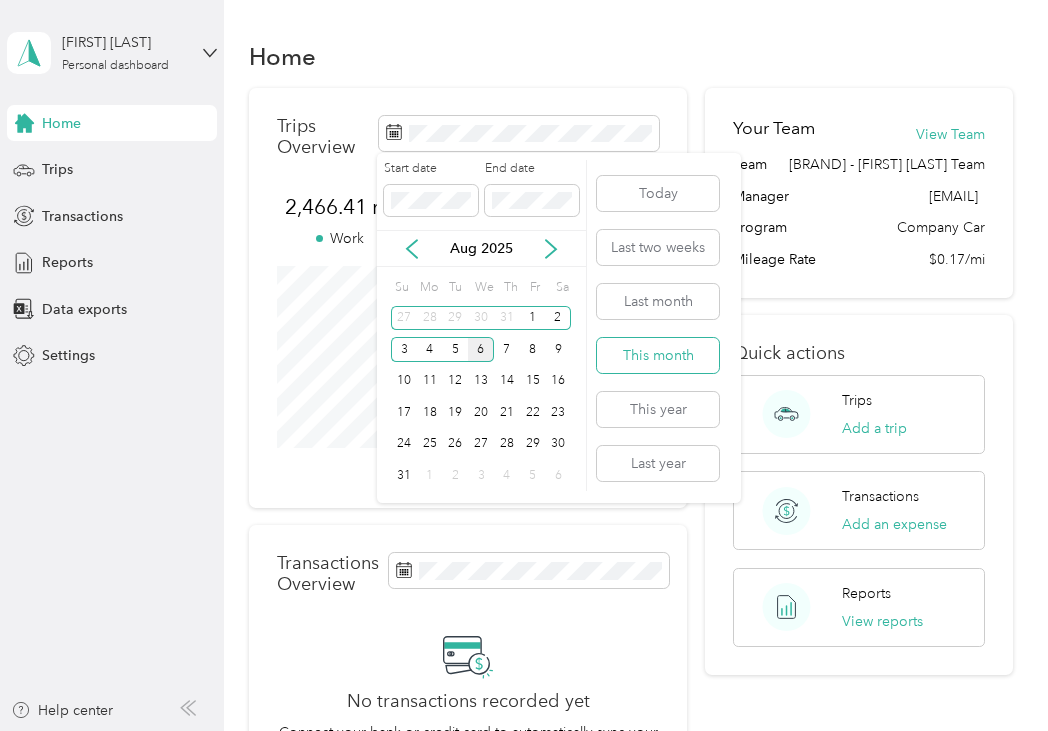 click on "This month" at bounding box center (658, 355) 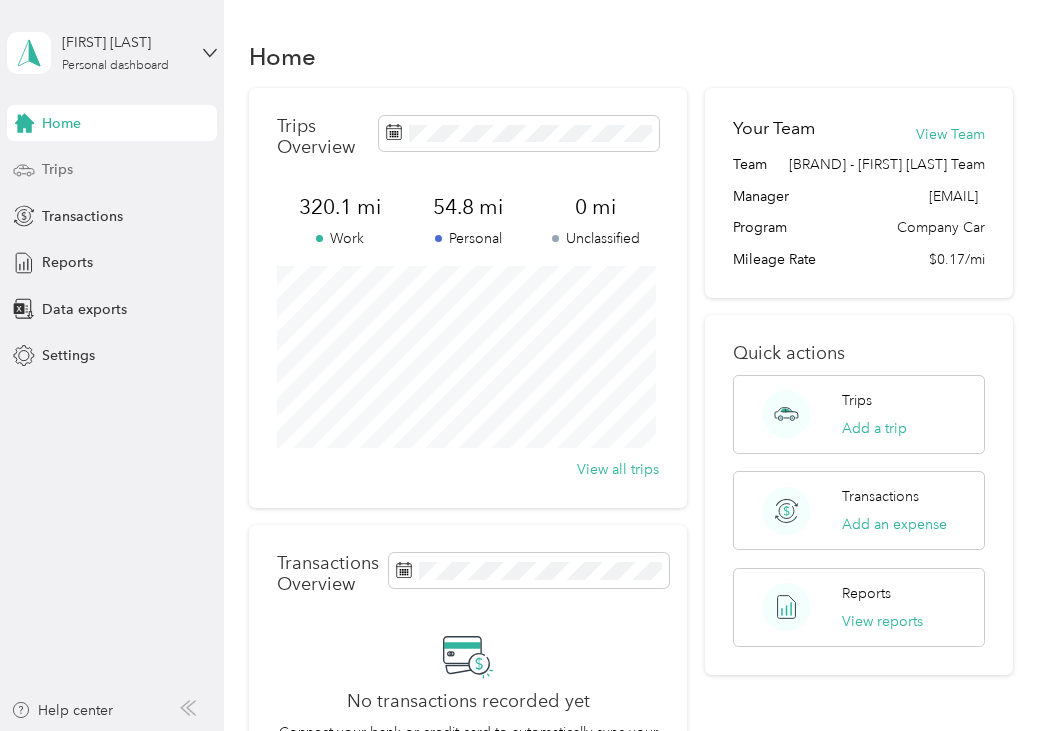 click on "Trips" at bounding box center (112, 170) 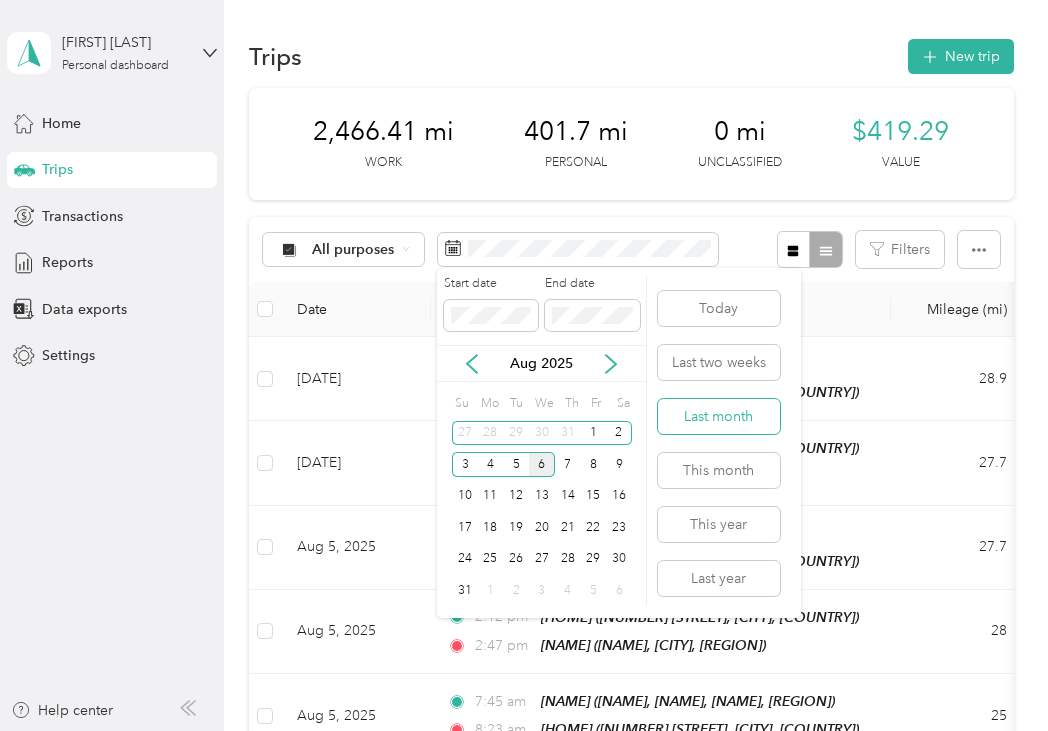 click on "Last month" at bounding box center (719, 416) 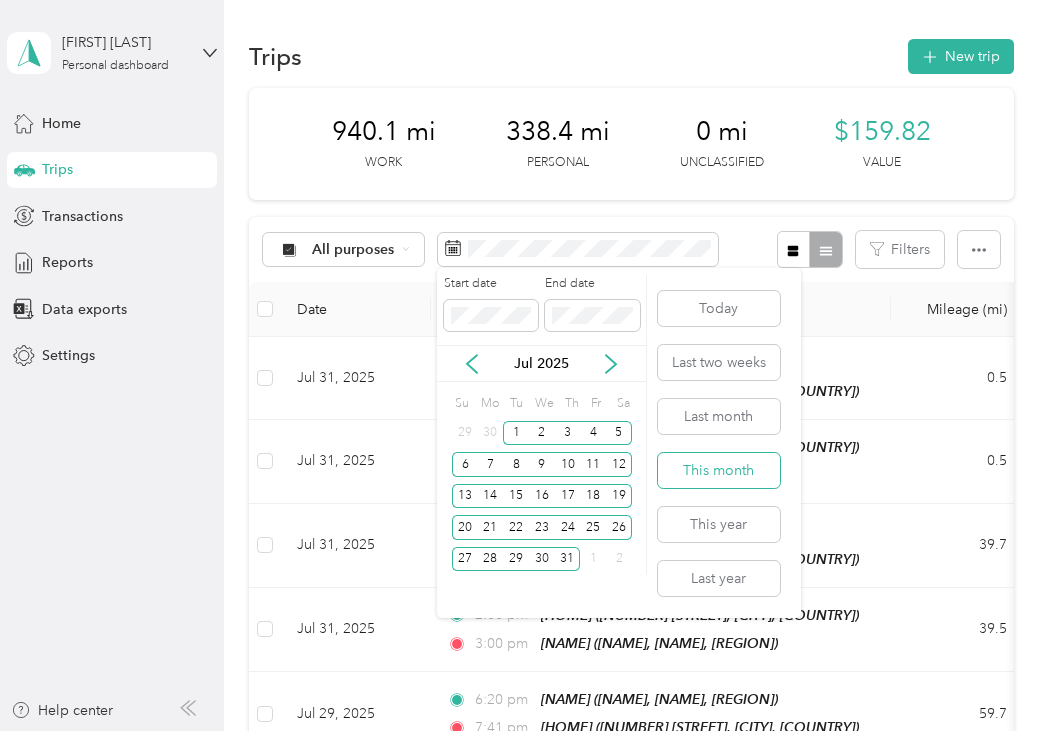 click on "This month" at bounding box center [719, 470] 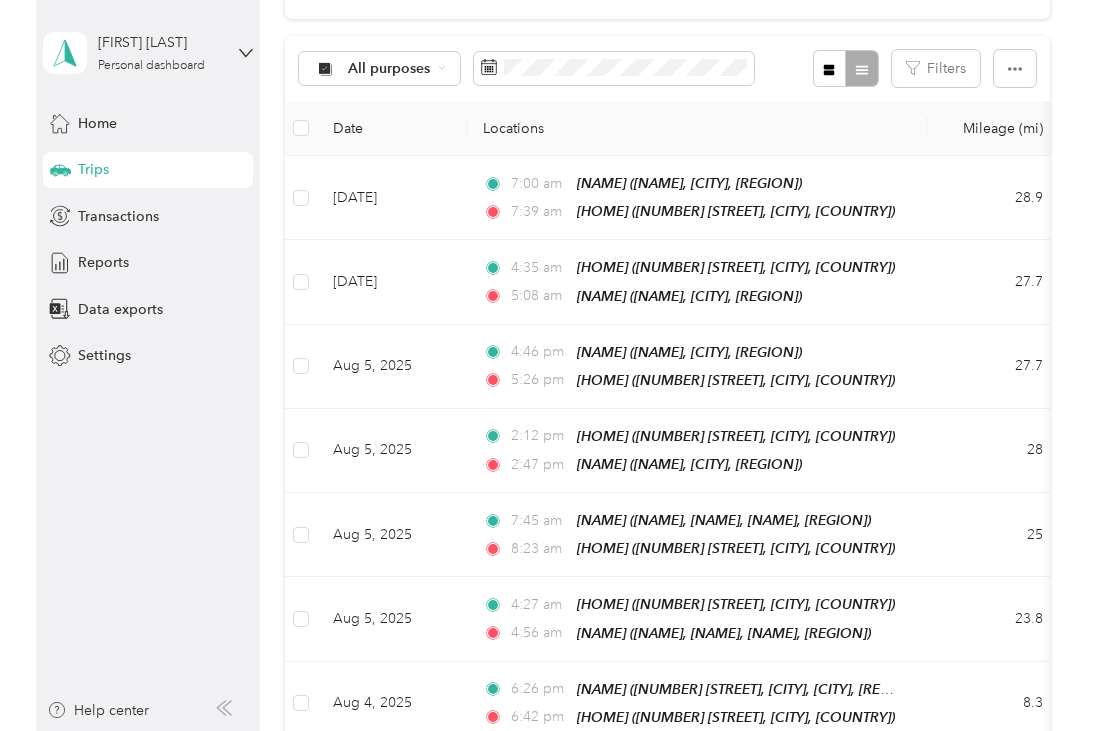 scroll, scrollTop: 202, scrollLeft: 0, axis: vertical 